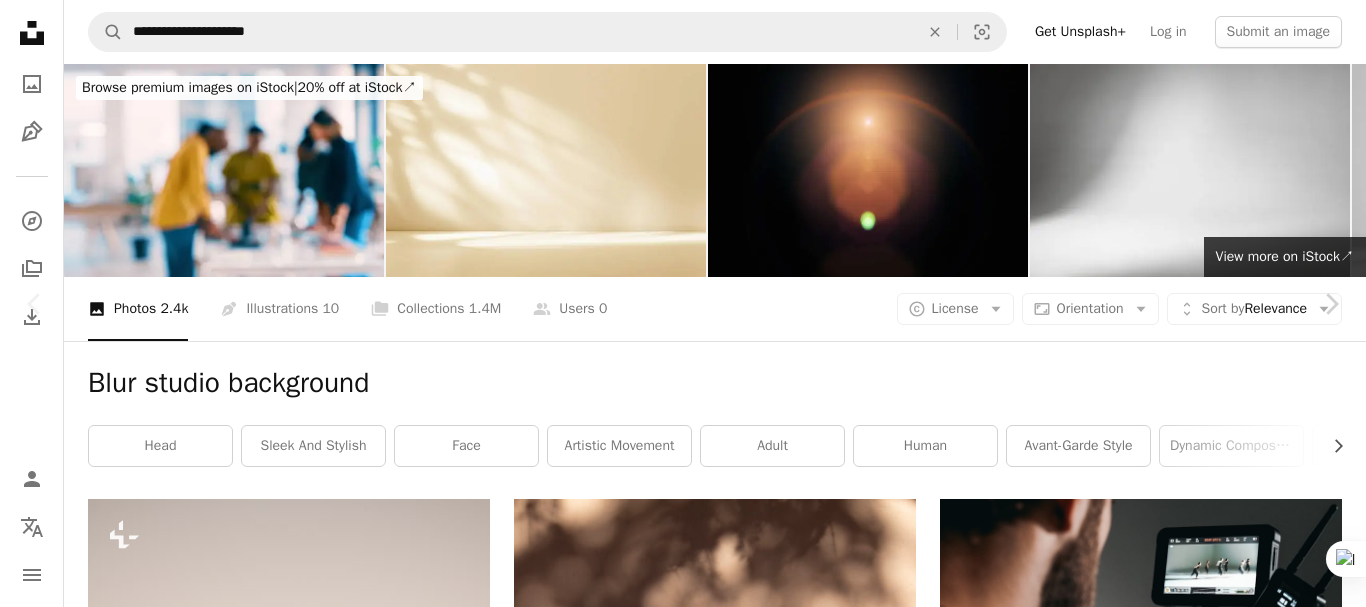 scroll, scrollTop: 277, scrollLeft: 0, axis: vertical 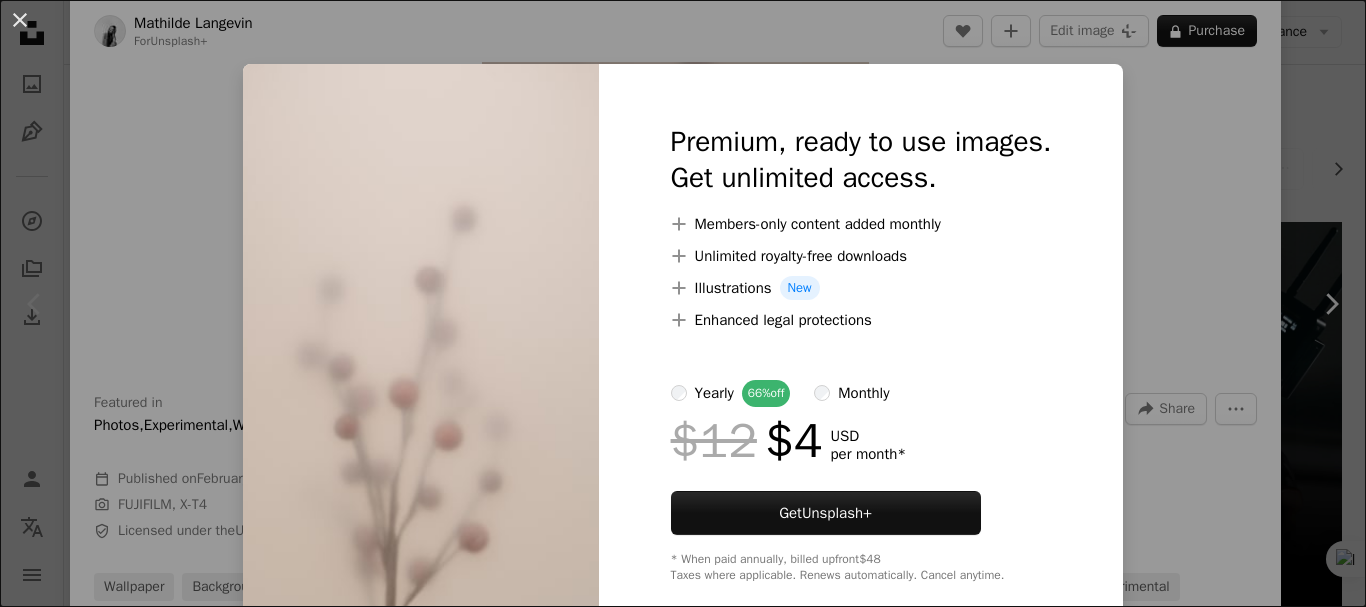 click on "Premium, ready to use images. Get unlimited access. A plus sign Members-only content added monthly A plus sign Unlimited royalty-free downloads A plus sign Illustrations  New A plus sign Enhanced legal protections yearly 66%  off monthly $12   $4 USD per month * Get  Unsplash+ * When paid annually, billed upfront  $48 Taxes where applicable. Renews automatically. Cancel anytime." at bounding box center (861, 353) 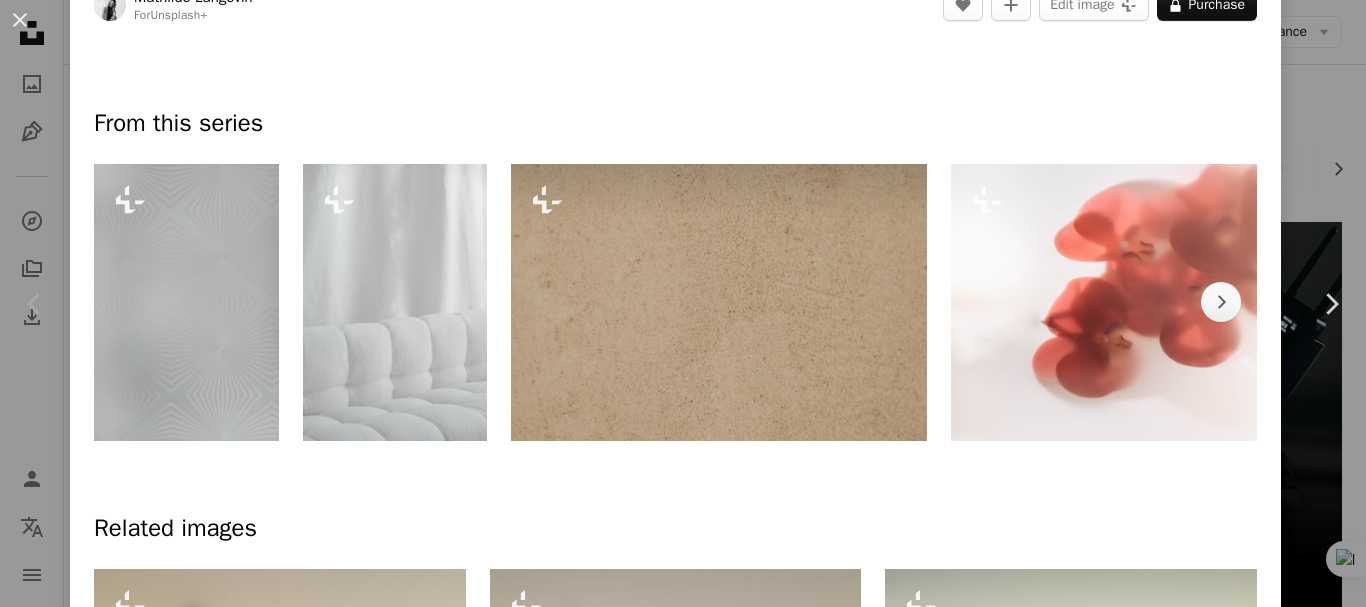 scroll, scrollTop: 900, scrollLeft: 0, axis: vertical 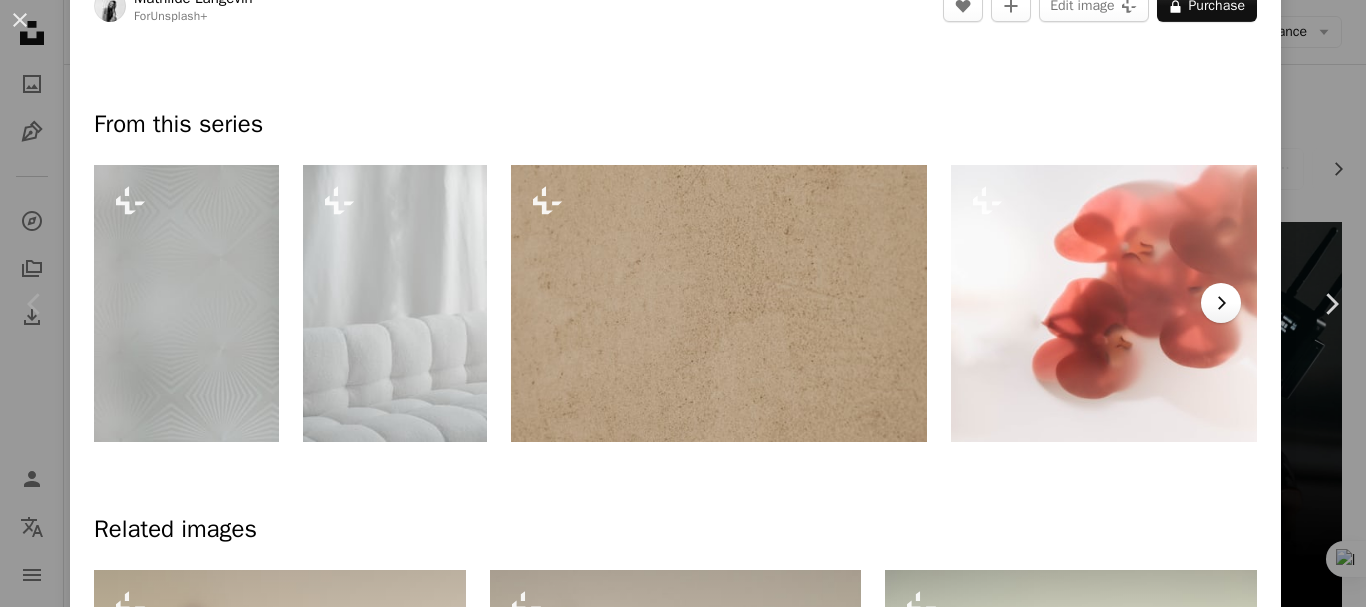 click on "Chevron right" 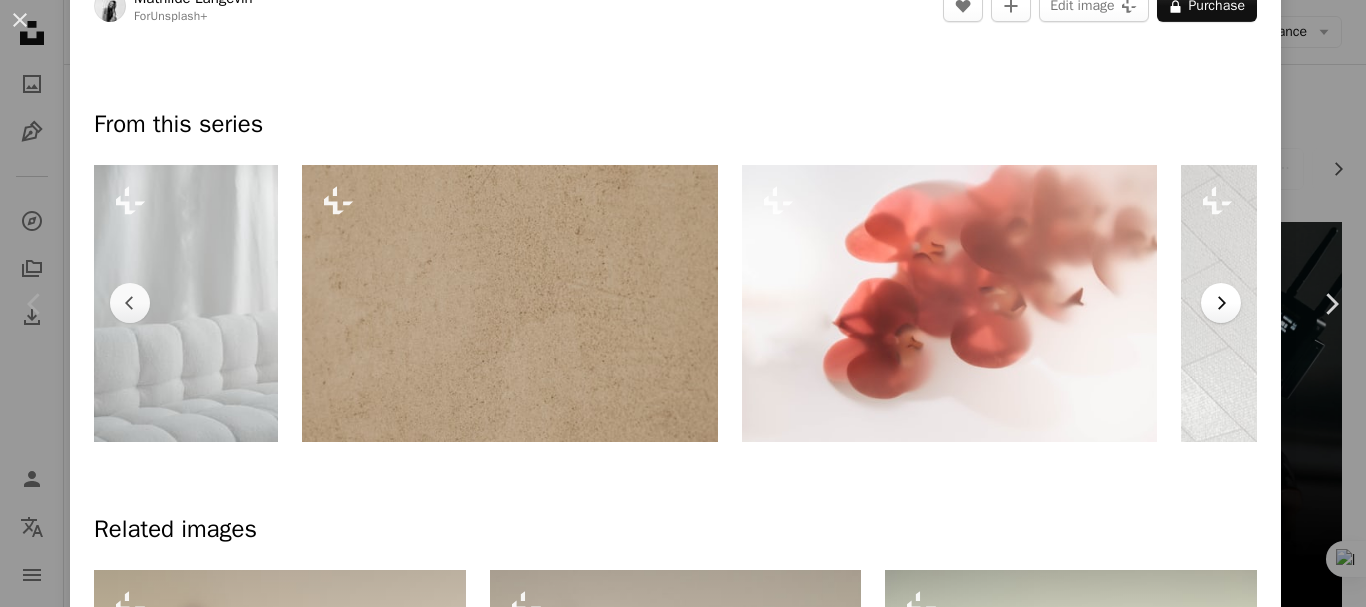 click on "Chevron right" 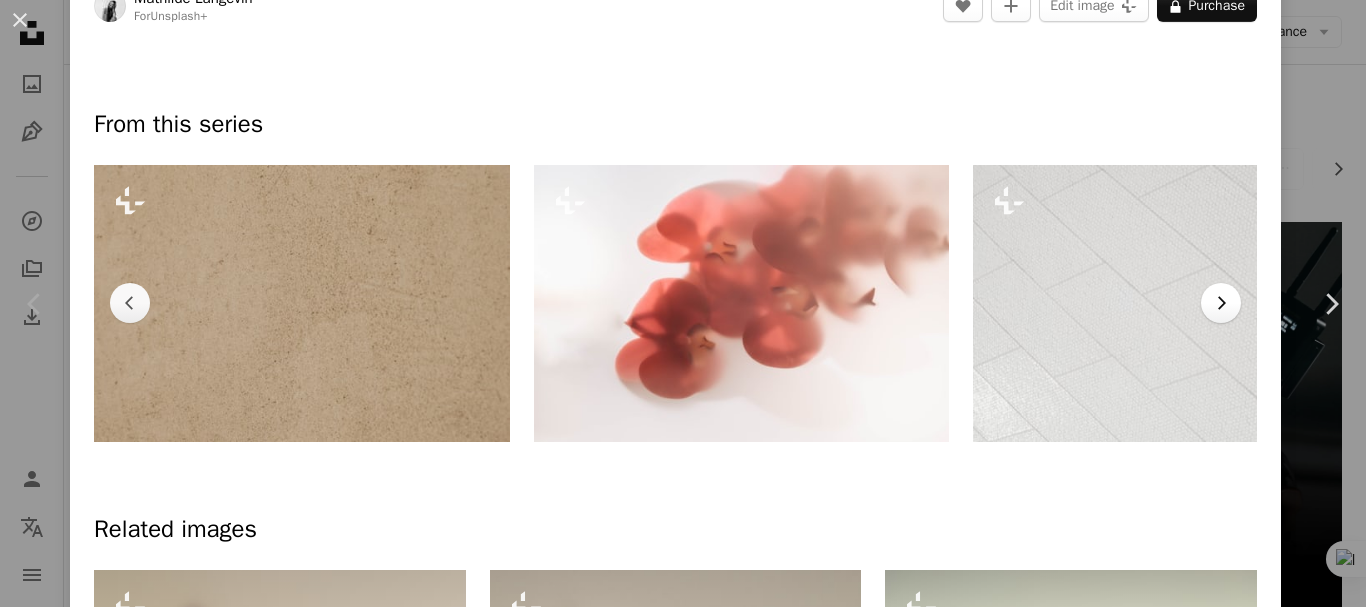 click on "Chevron right" 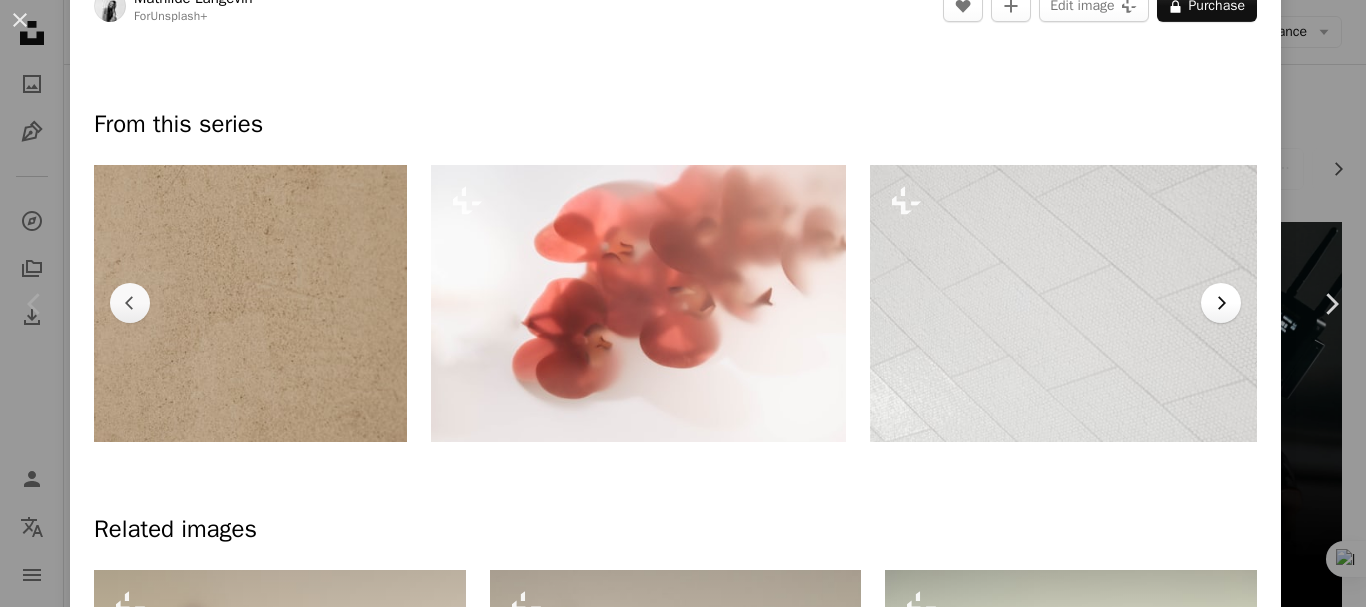 click on "Chevron right" 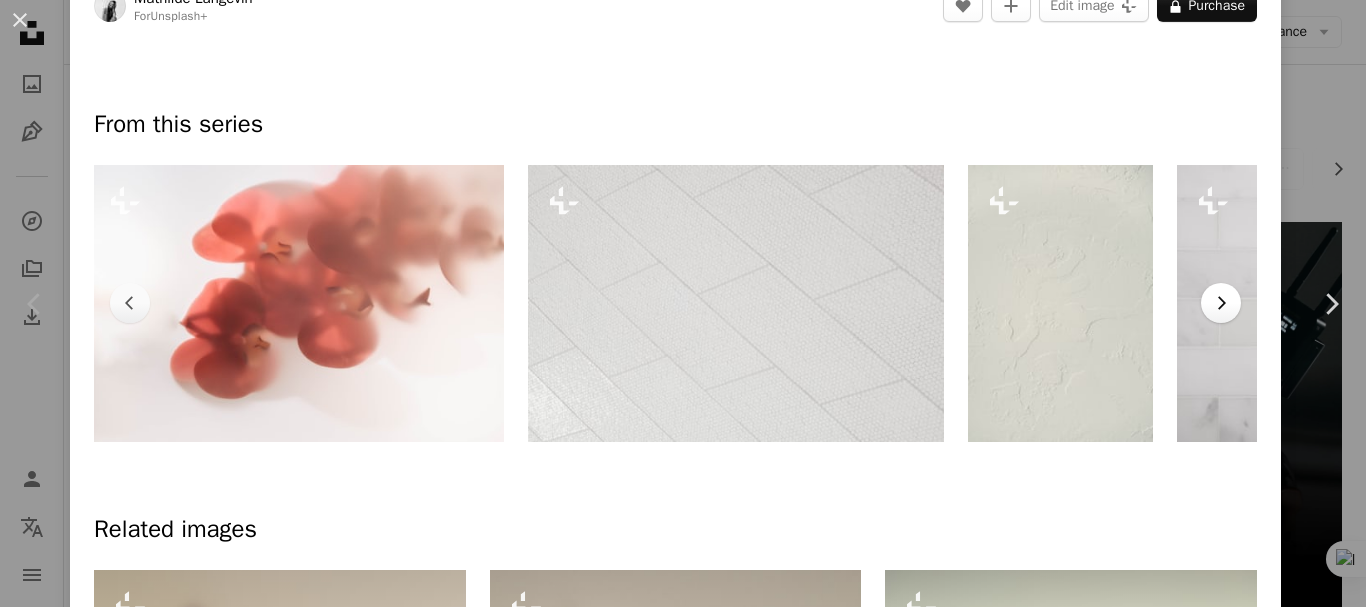 click on "Chevron right" 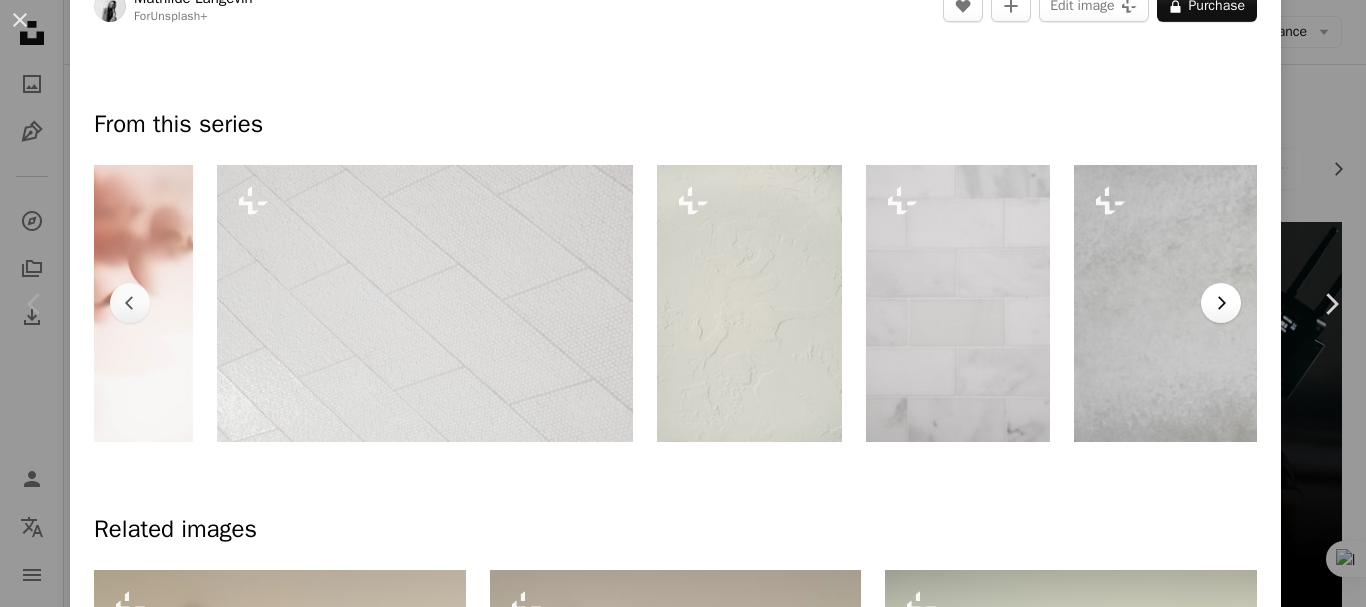 click on "Chevron right" 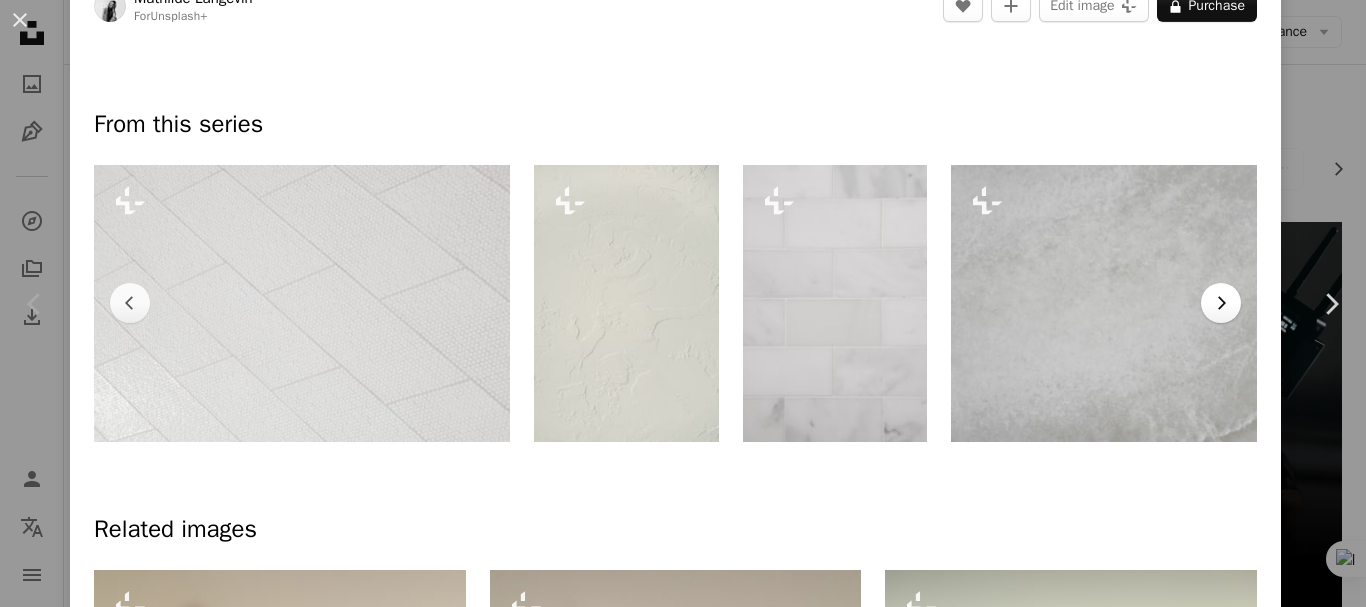 click on "Chevron right" 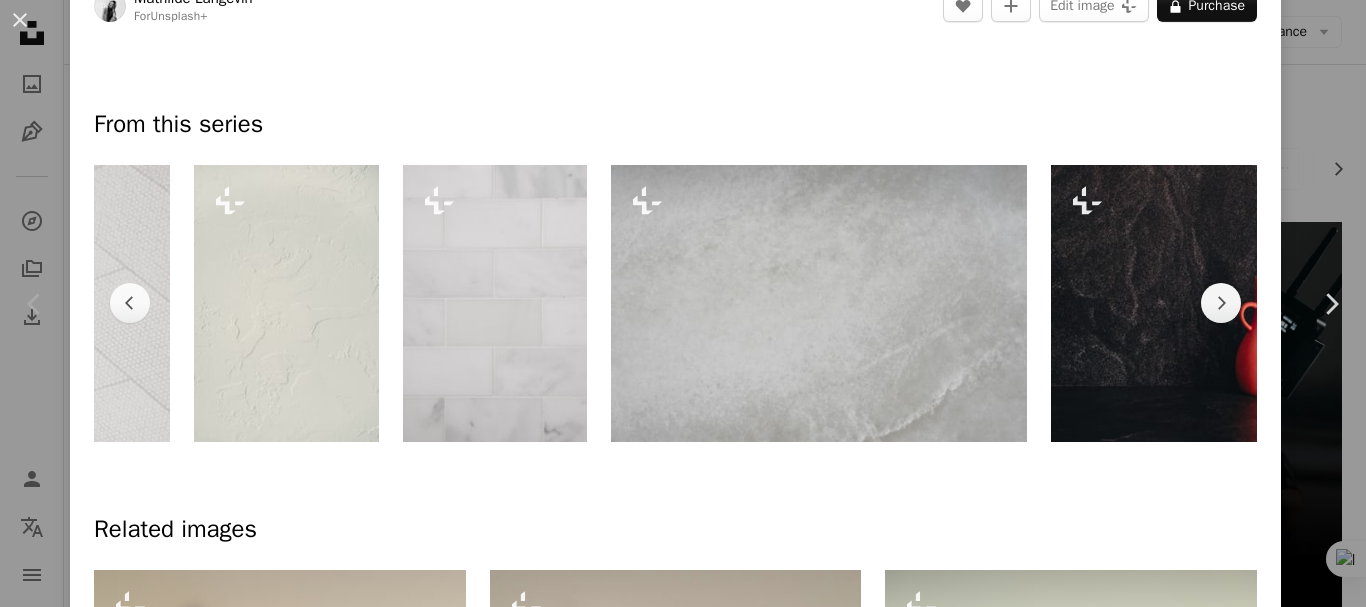 scroll, scrollTop: 0, scrollLeft: 1736, axis: horizontal 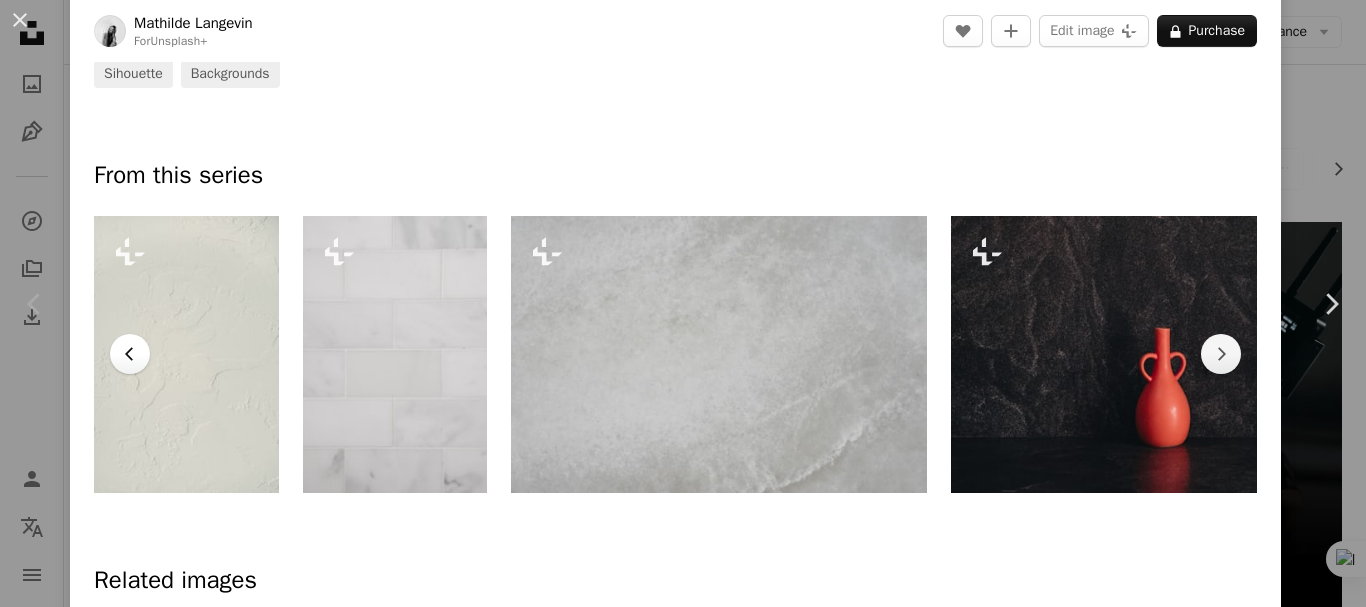 click 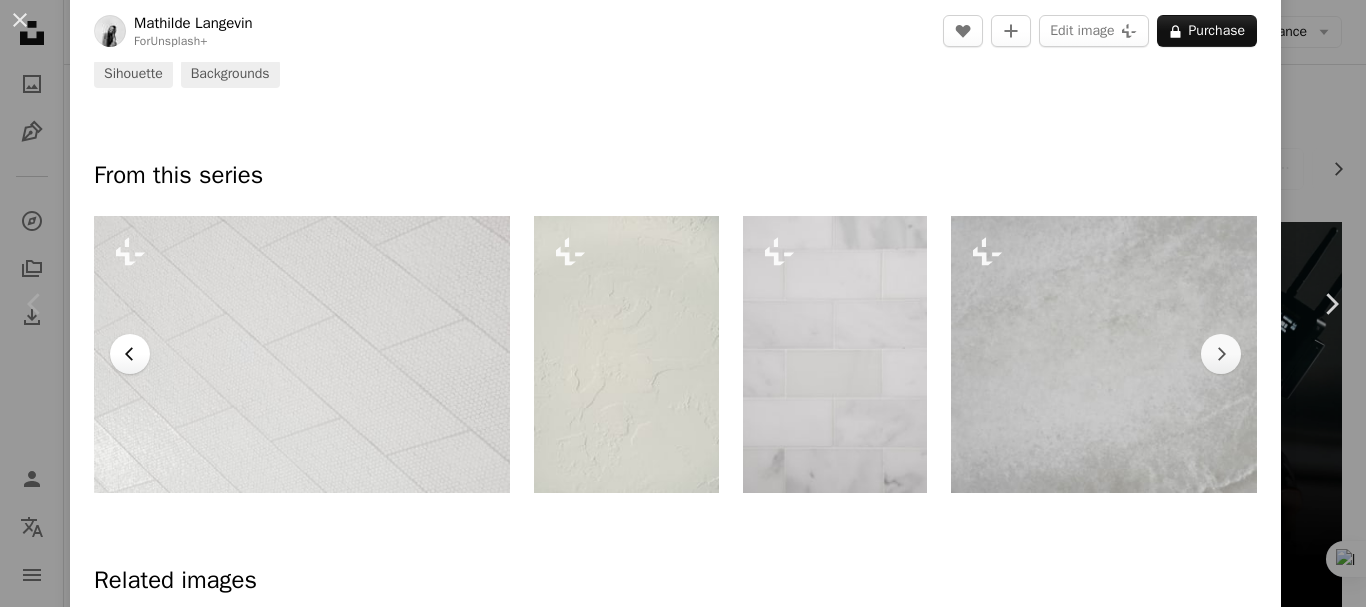 click 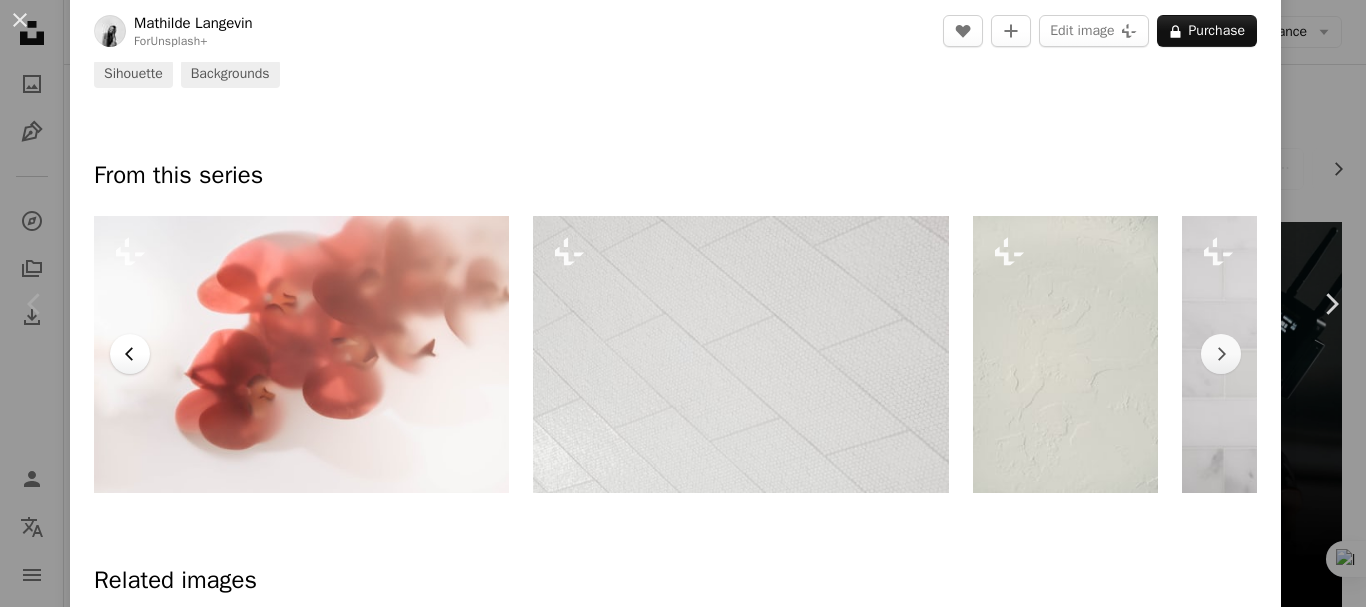 click 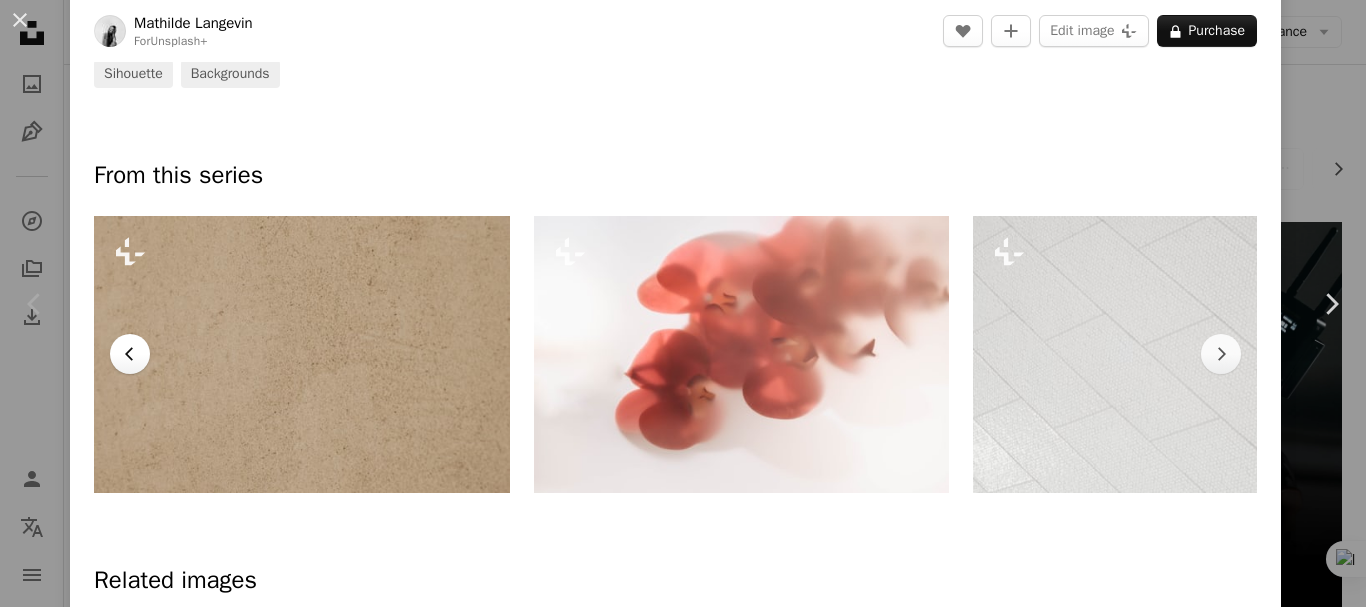 click 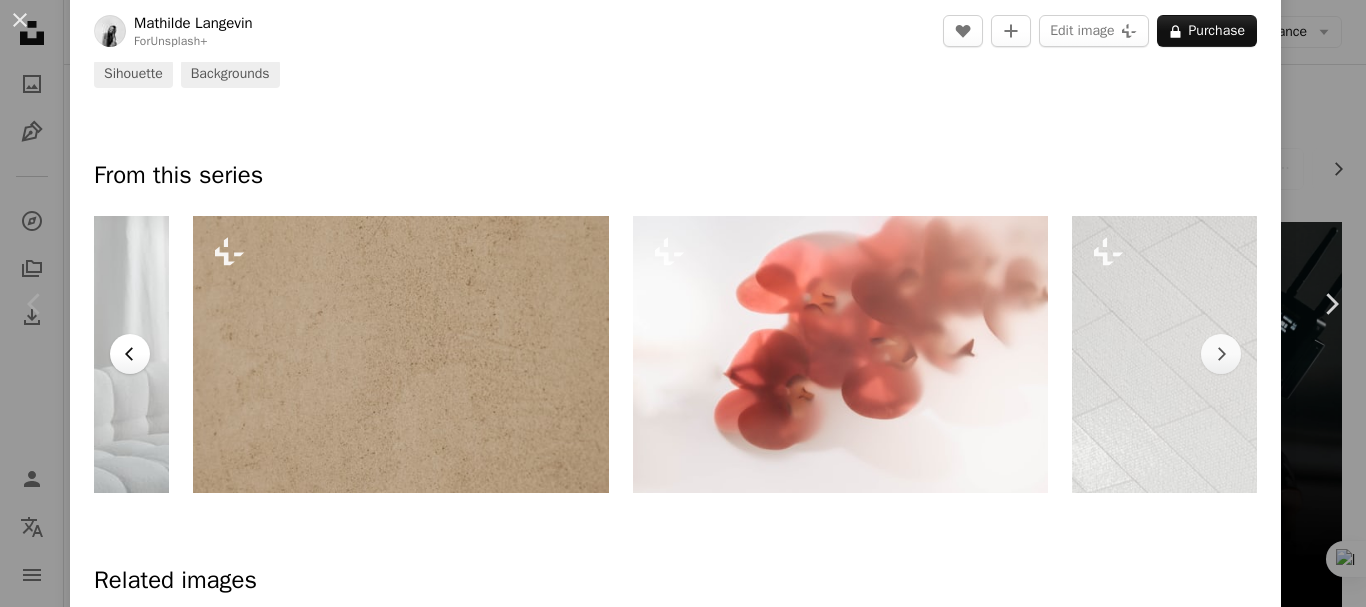 scroll, scrollTop: 0, scrollLeft: 209, axis: horizontal 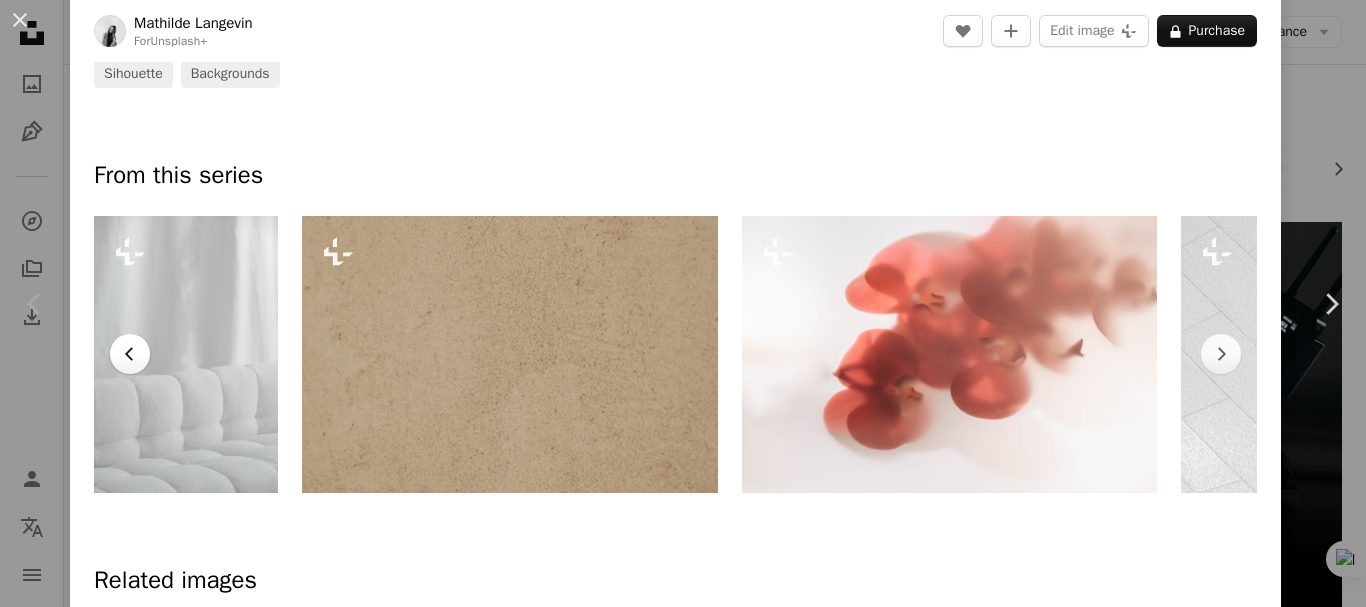 click 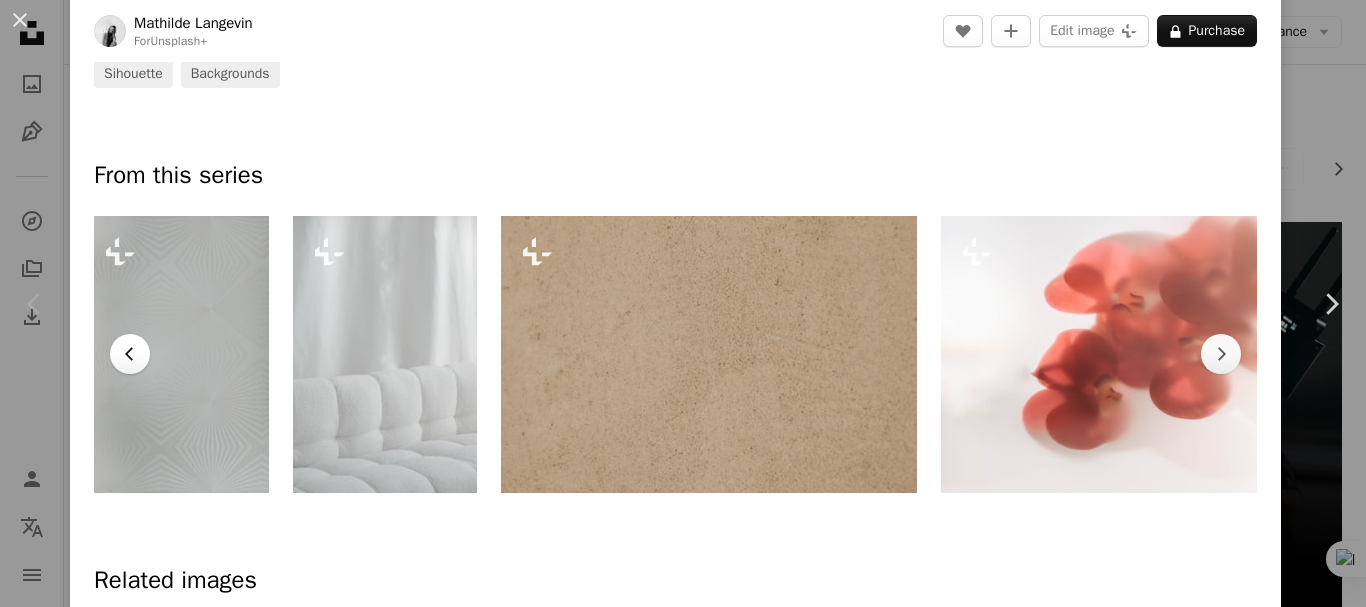 click 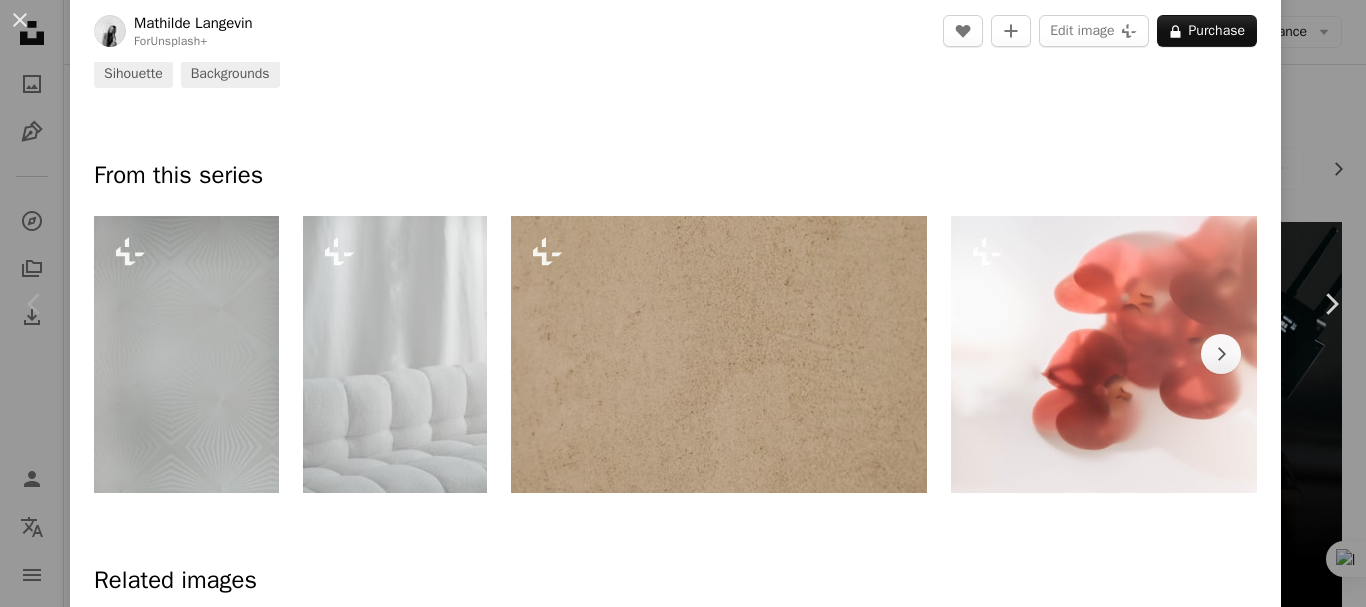 click at bounding box center [186, 354] 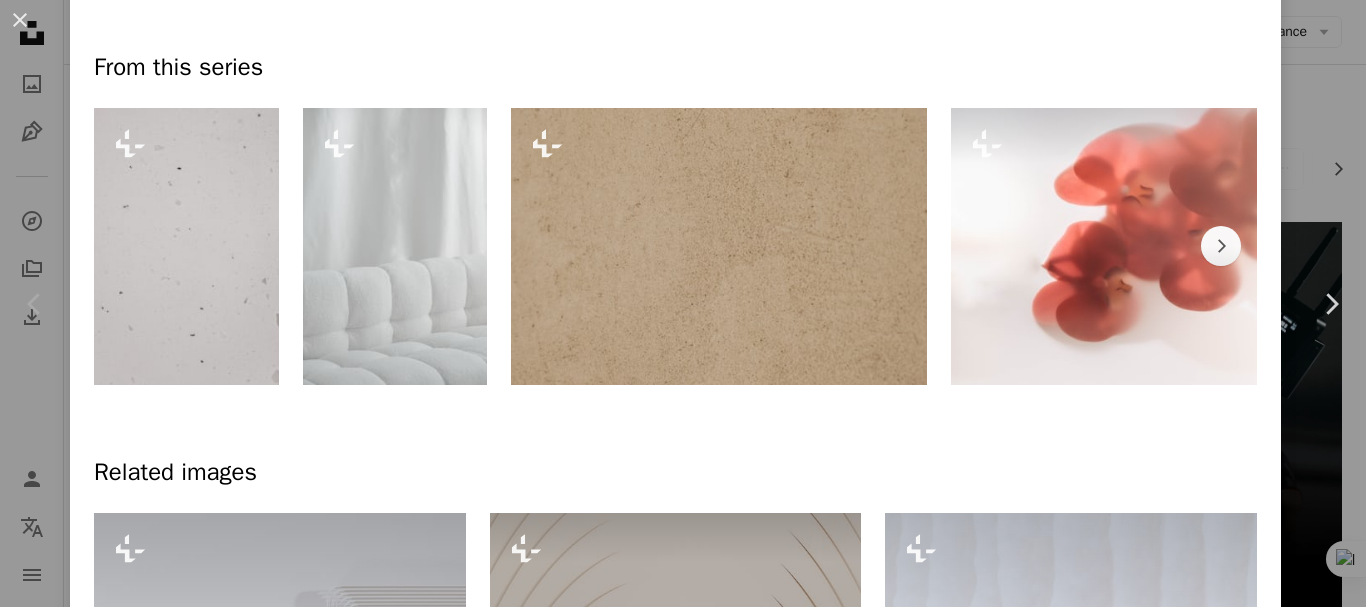 scroll, scrollTop: 900, scrollLeft: 0, axis: vertical 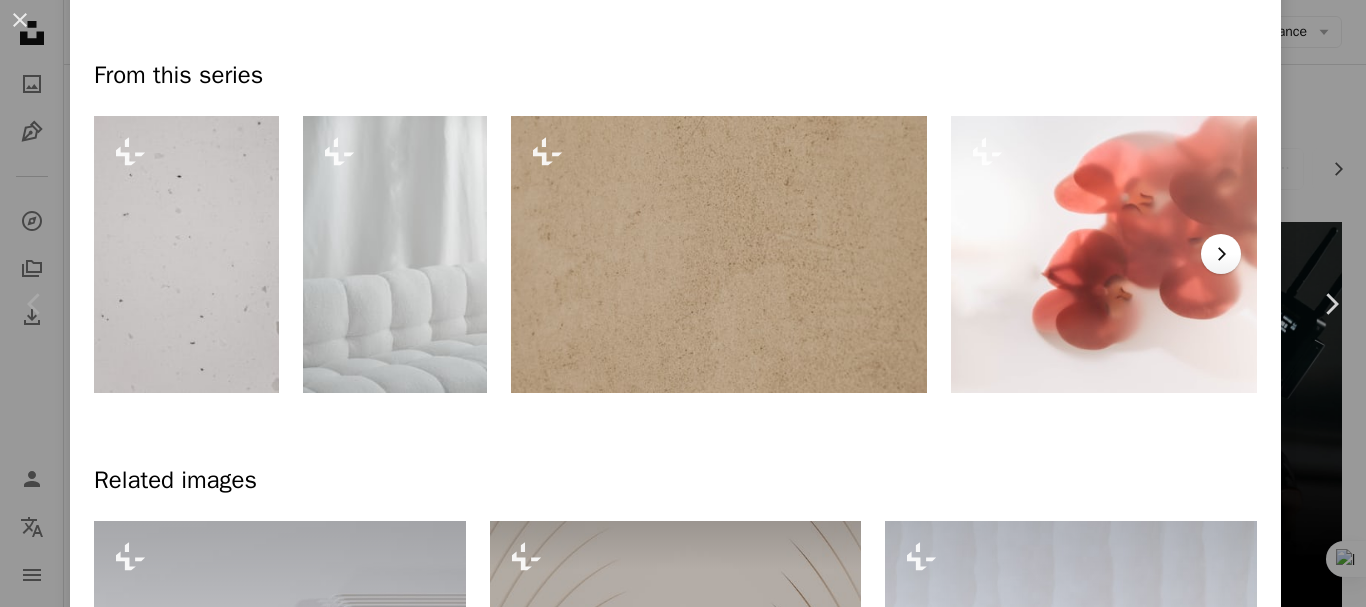 click on "Chevron right" 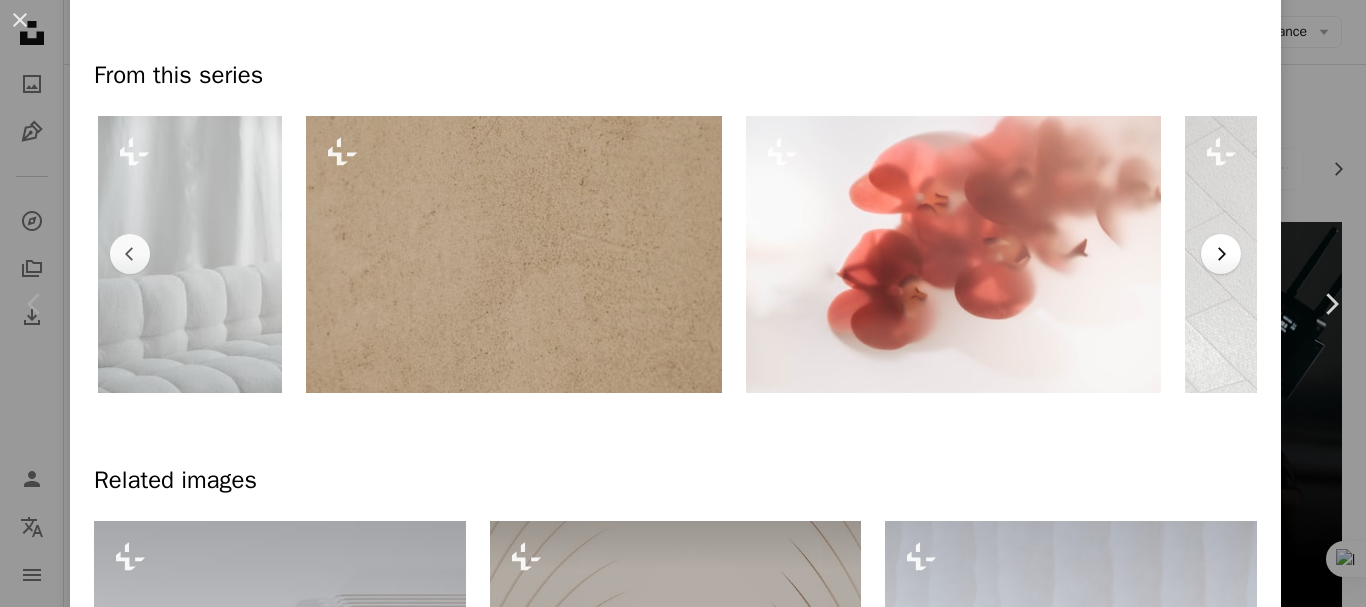 click on "Chevron right" 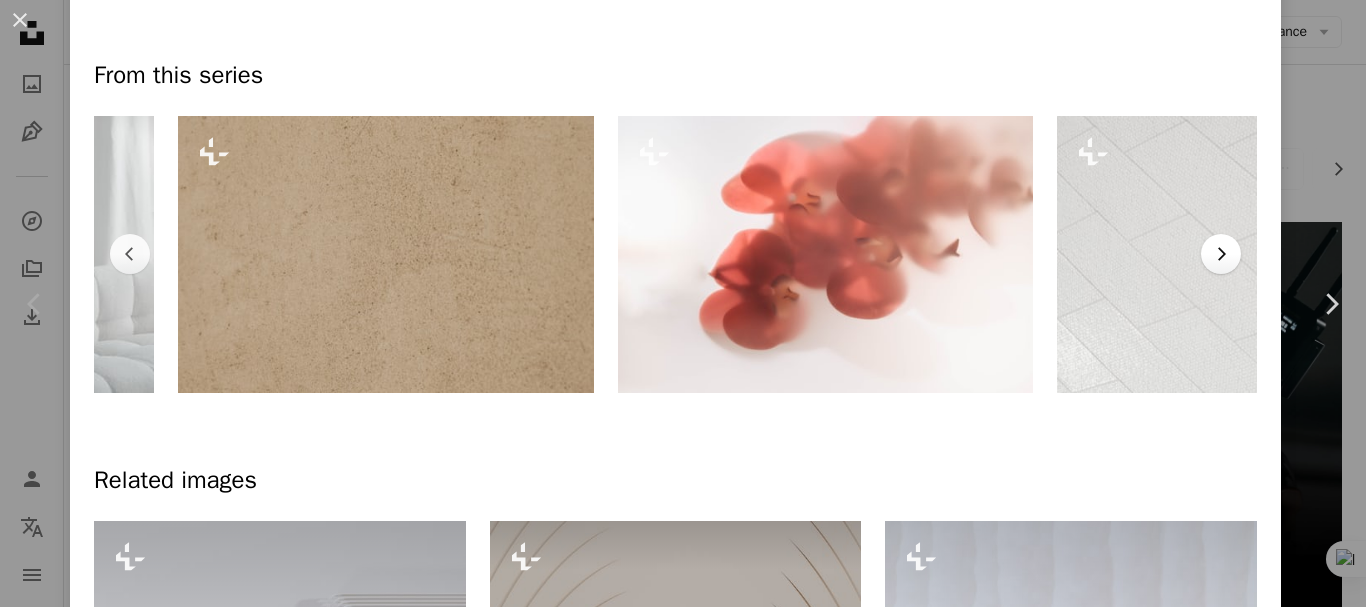 click on "Chevron right" 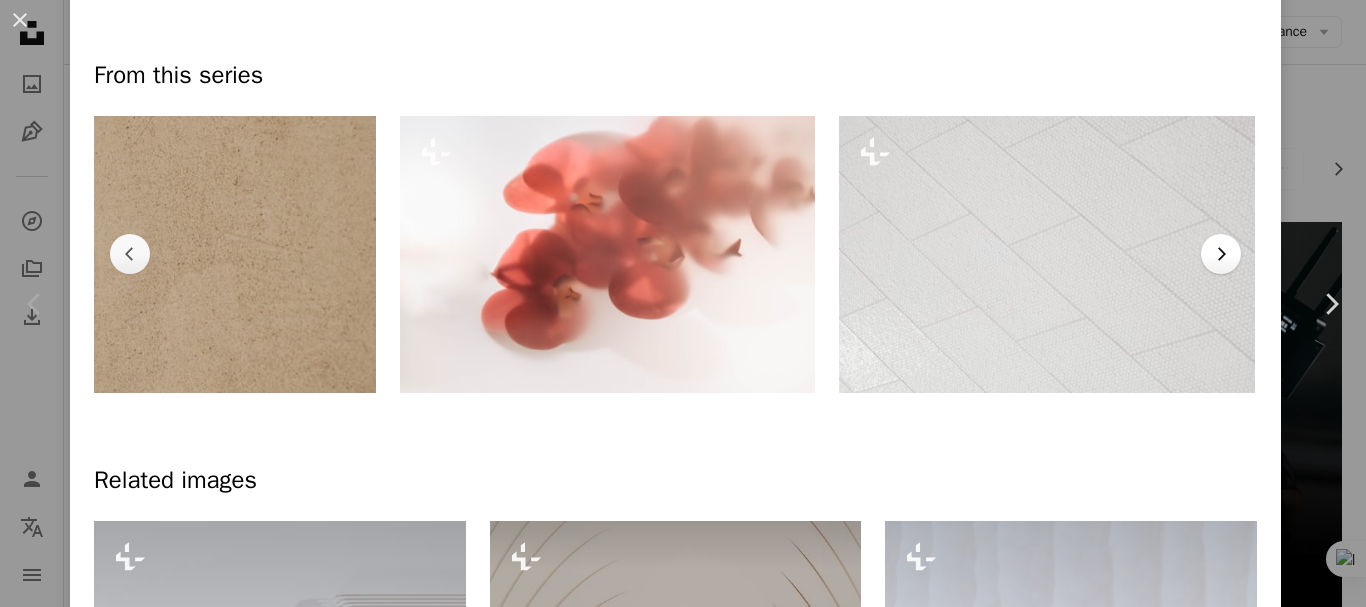 click on "Chevron right" 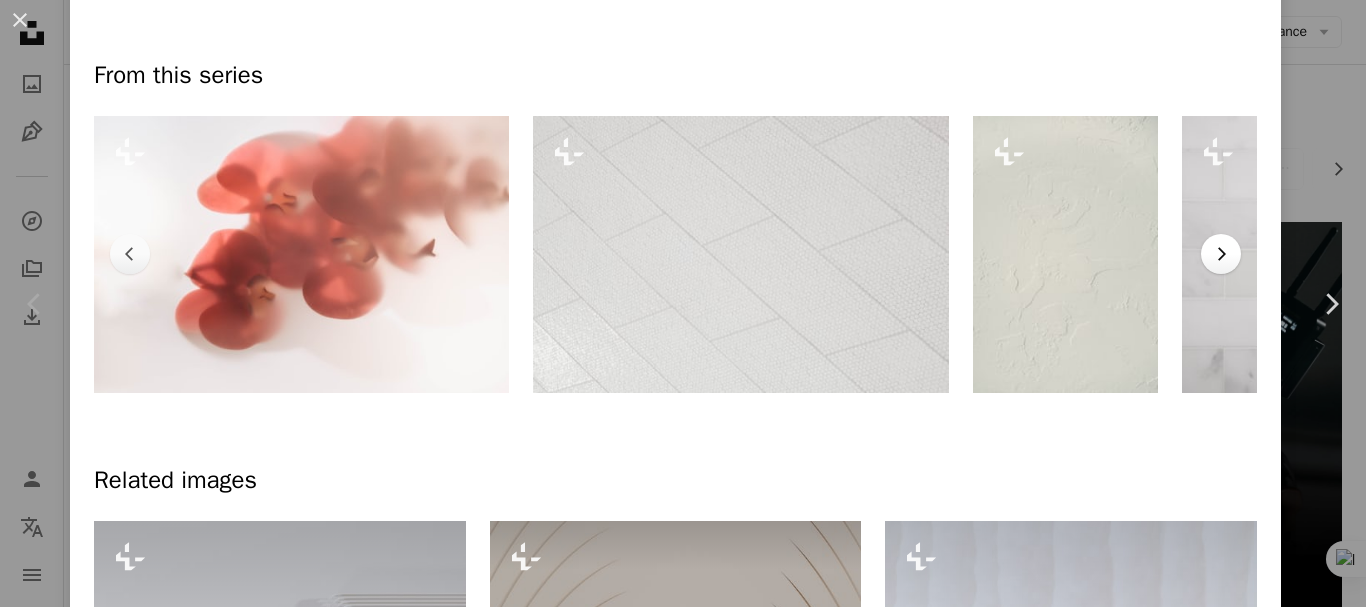 click on "Chevron right" 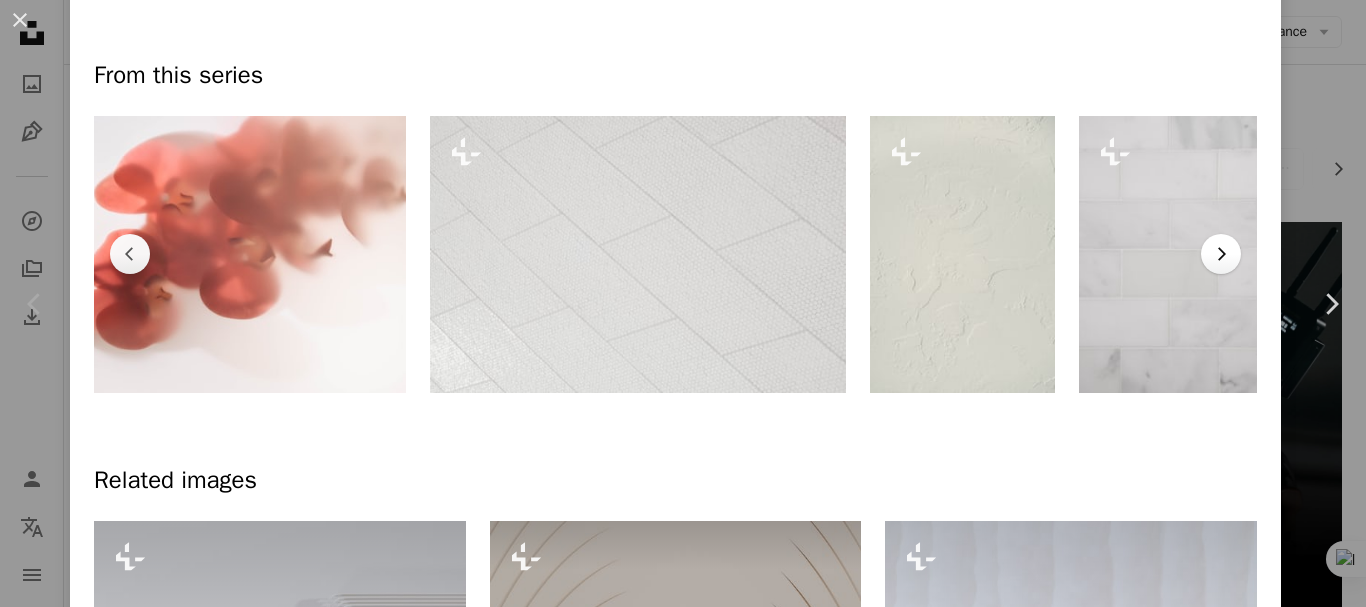 click on "Chevron right" 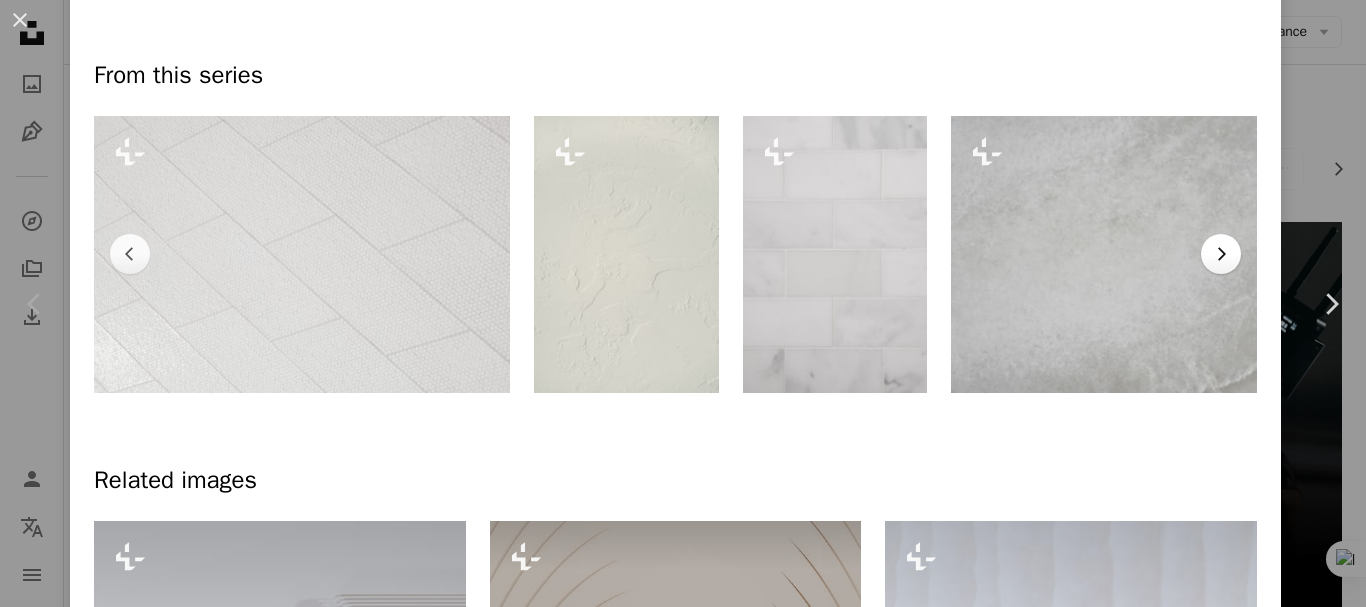 click on "Chevron right" 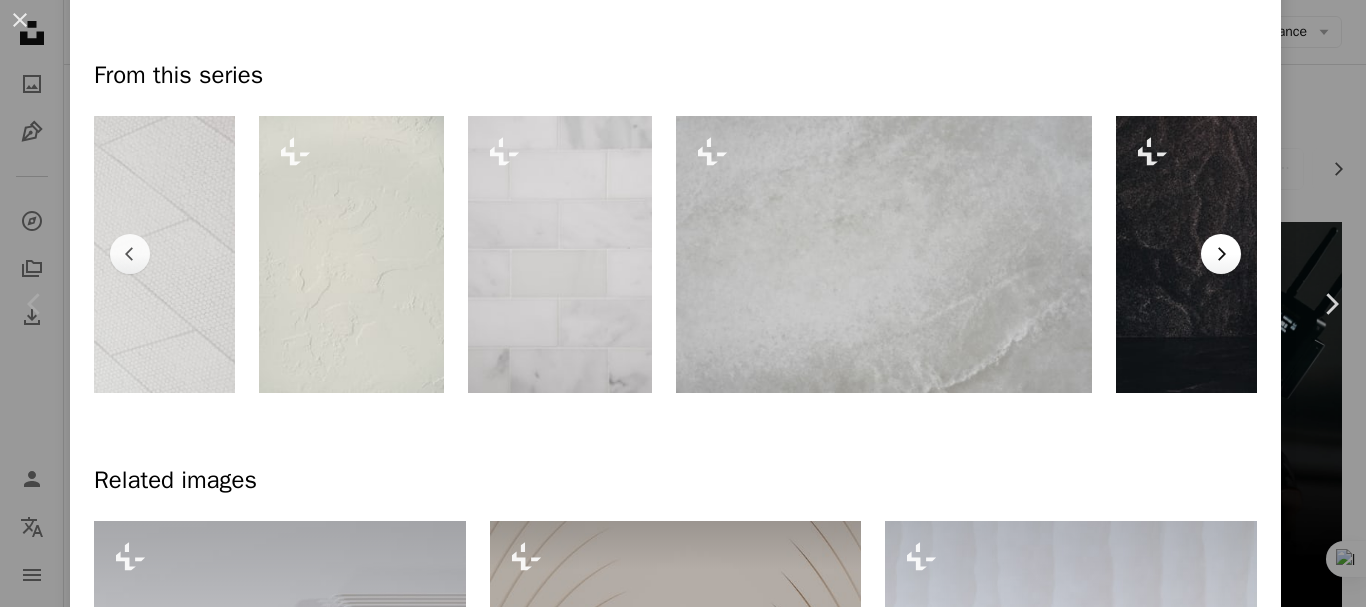 click on "Chevron right" 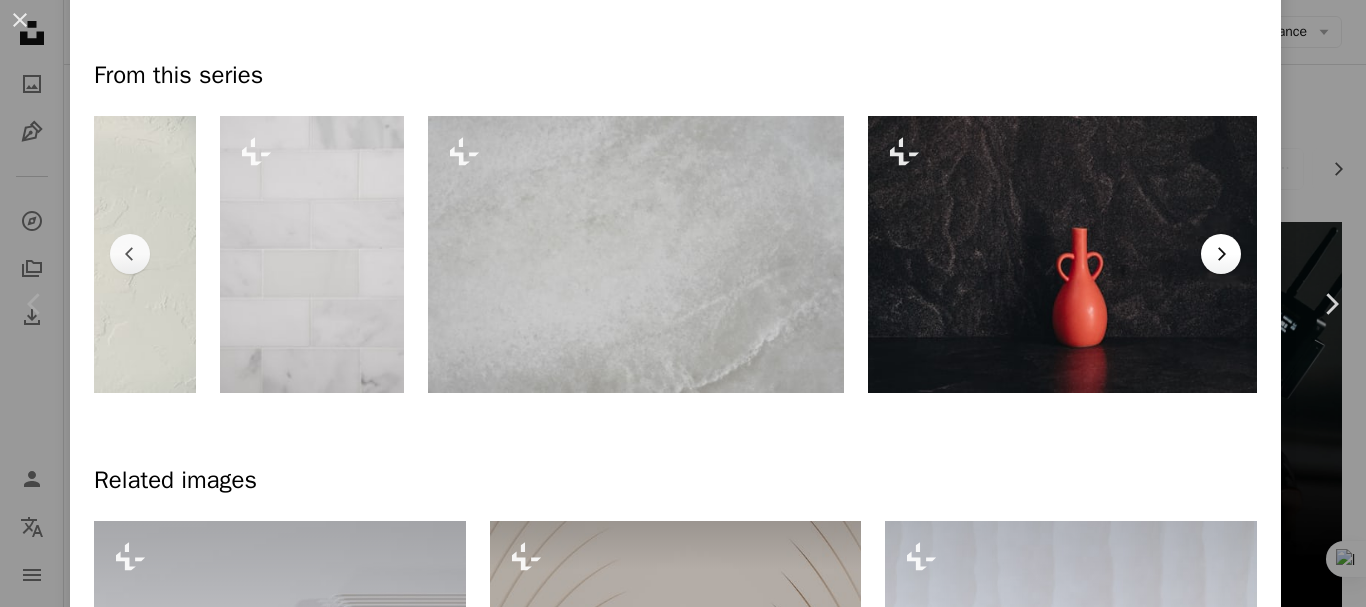 click on "Chevron right" 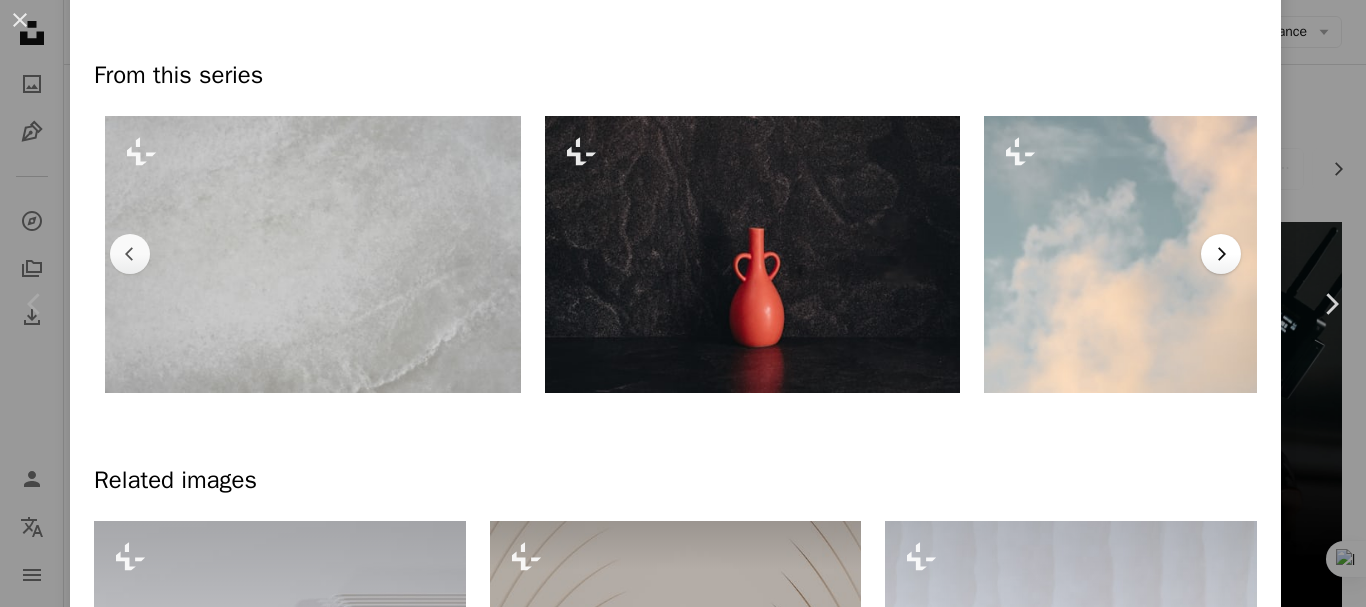 click on "Chevron right" 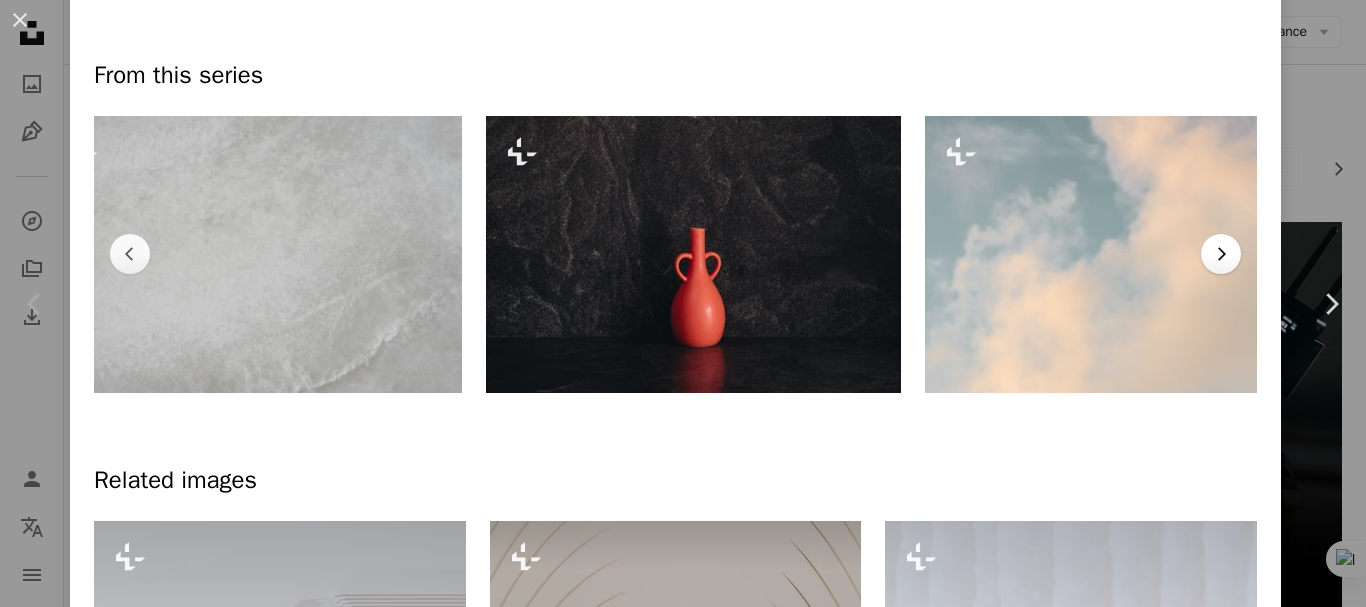 scroll, scrollTop: 0, scrollLeft: 2300, axis: horizontal 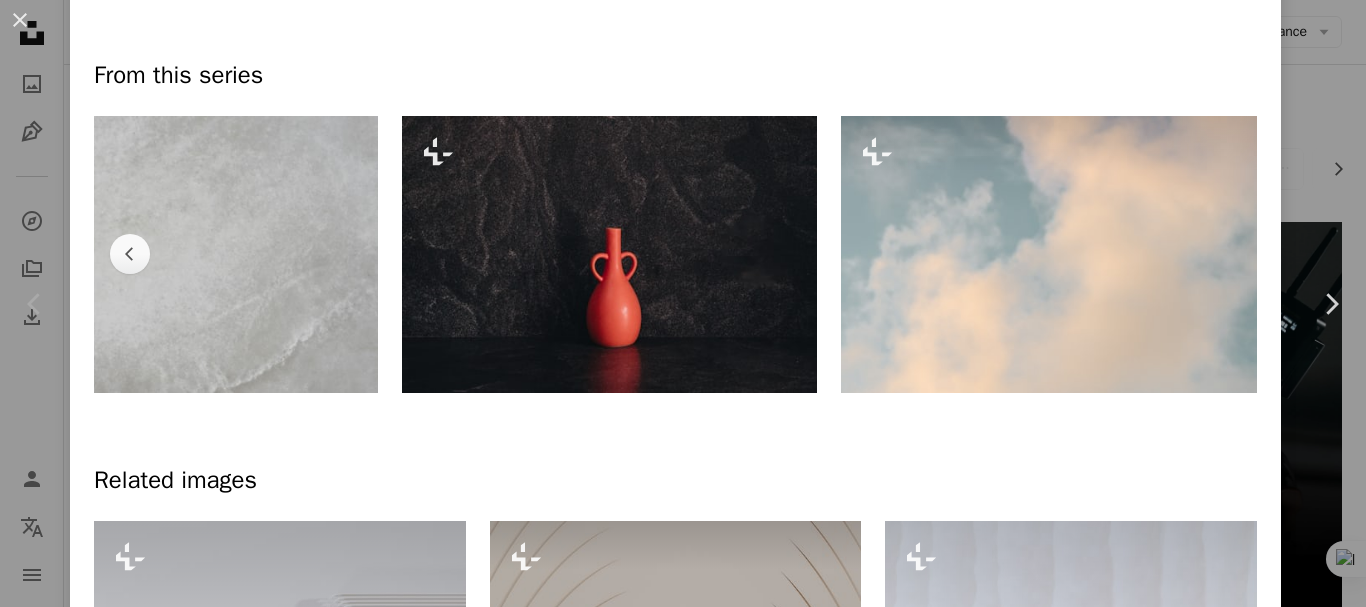 click at bounding box center [1049, 254] 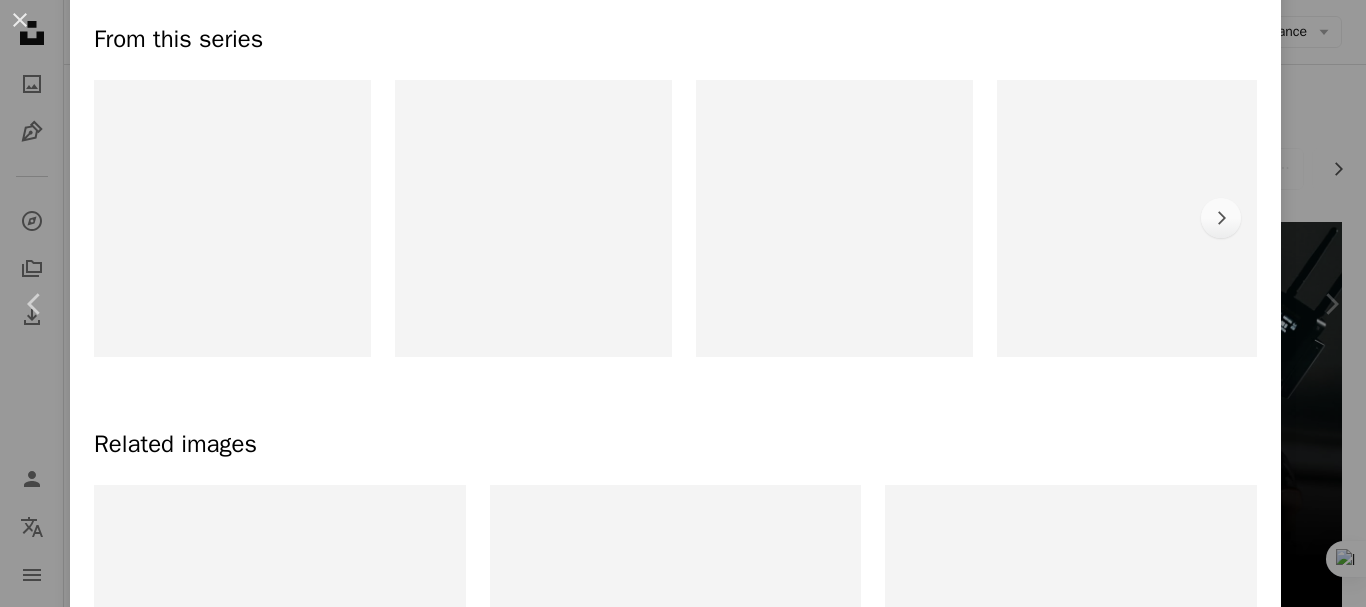 scroll, scrollTop: 0, scrollLeft: 0, axis: both 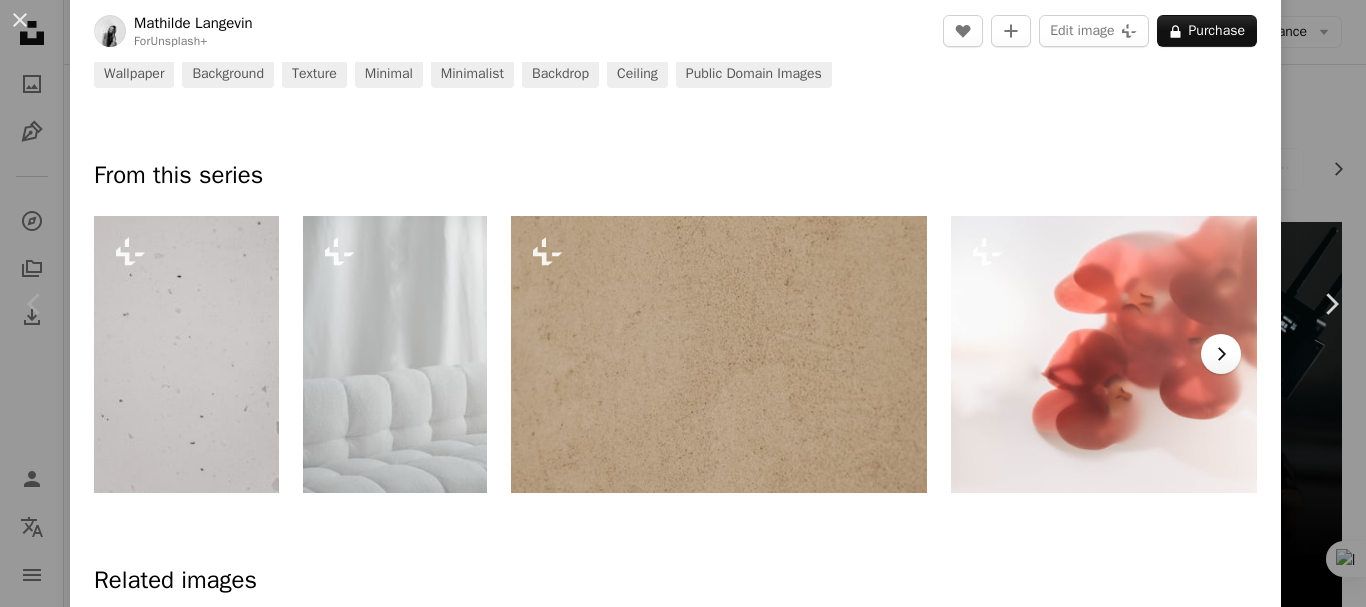click 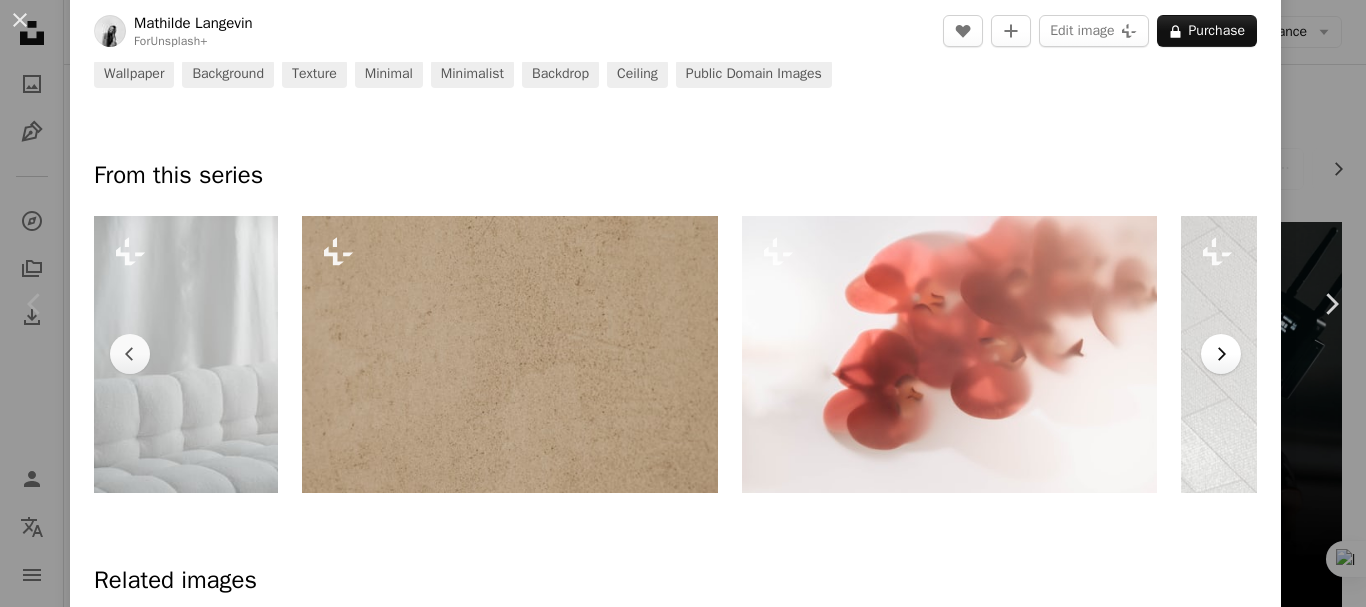 click 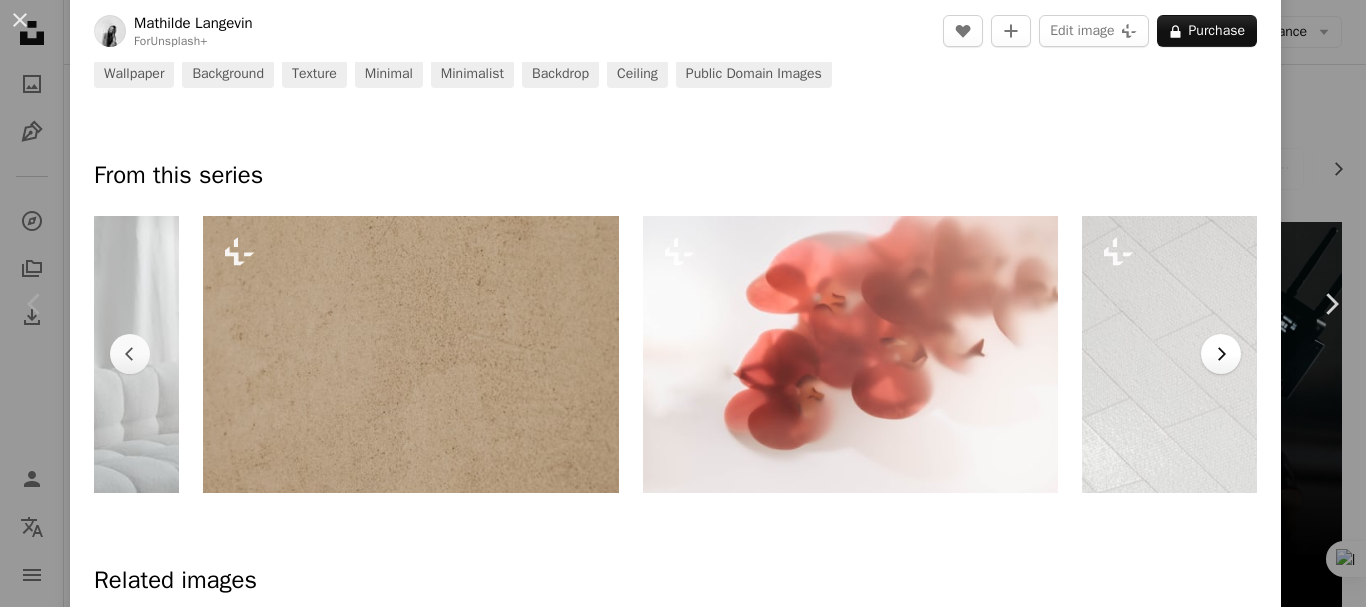 click 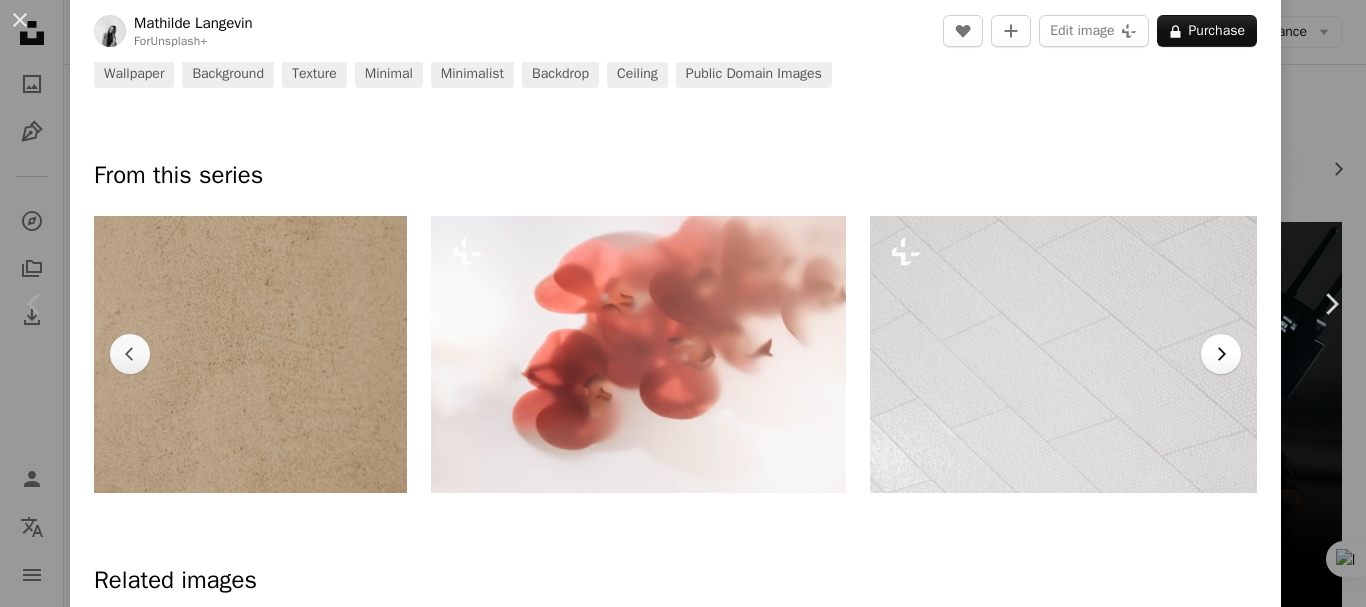 click 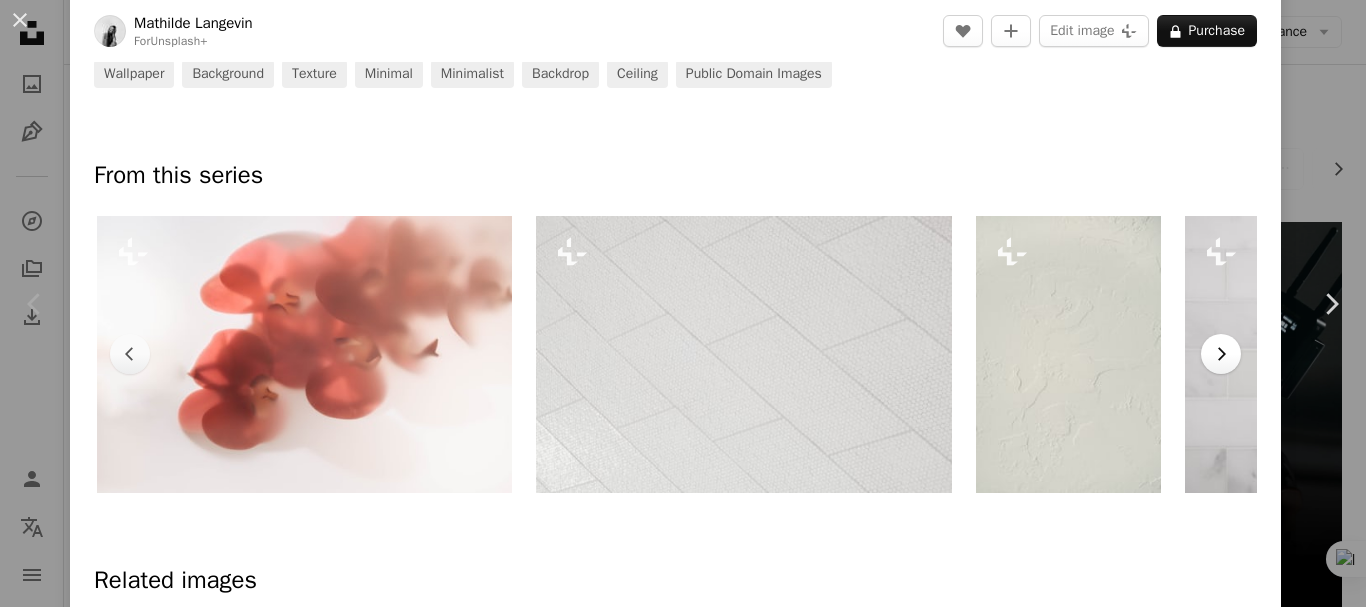 click 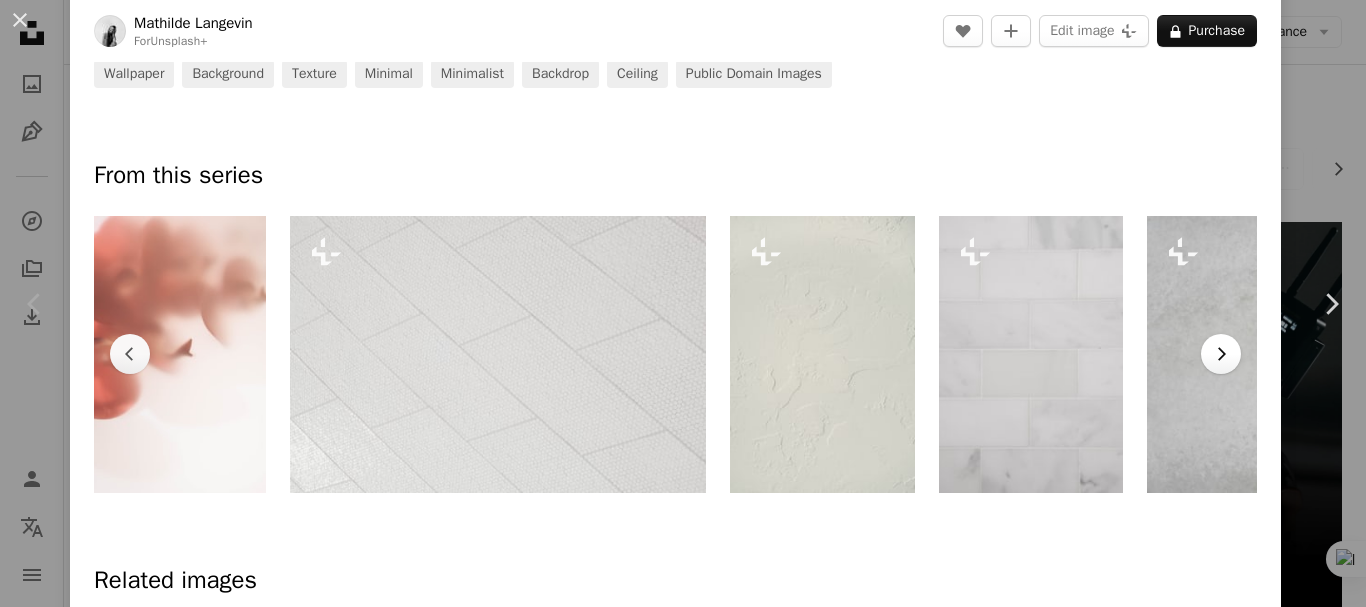 click 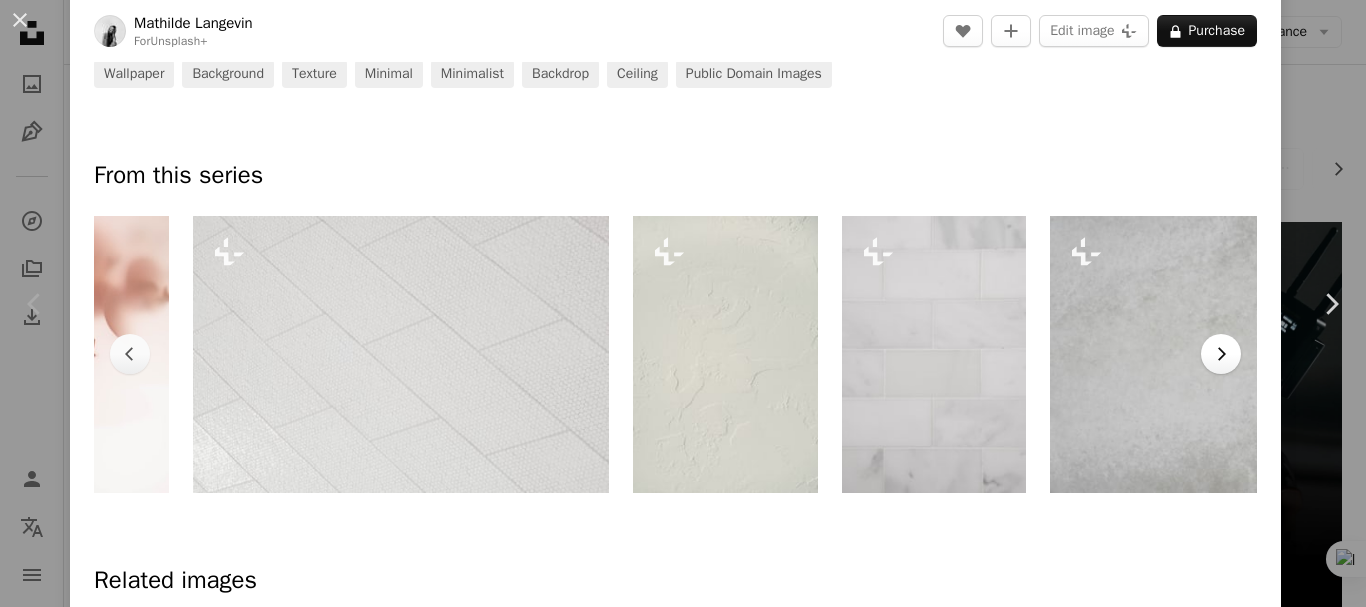 scroll, scrollTop: 0, scrollLeft: 1296, axis: horizontal 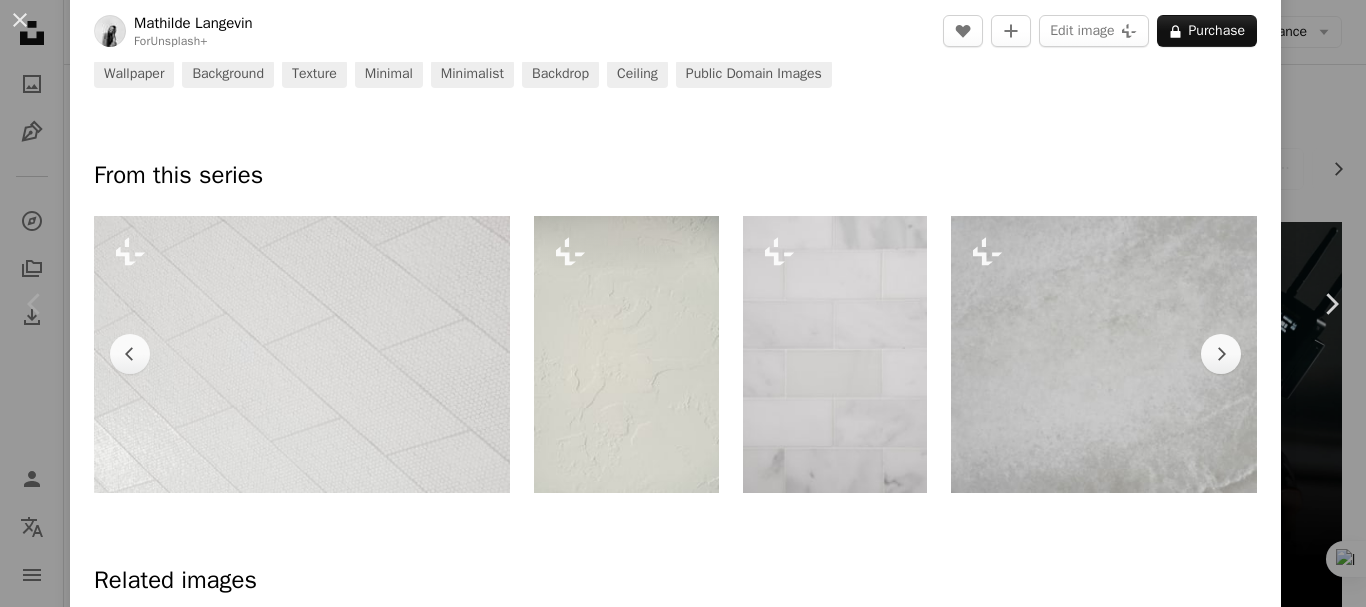 click at bounding box center (626, 354) 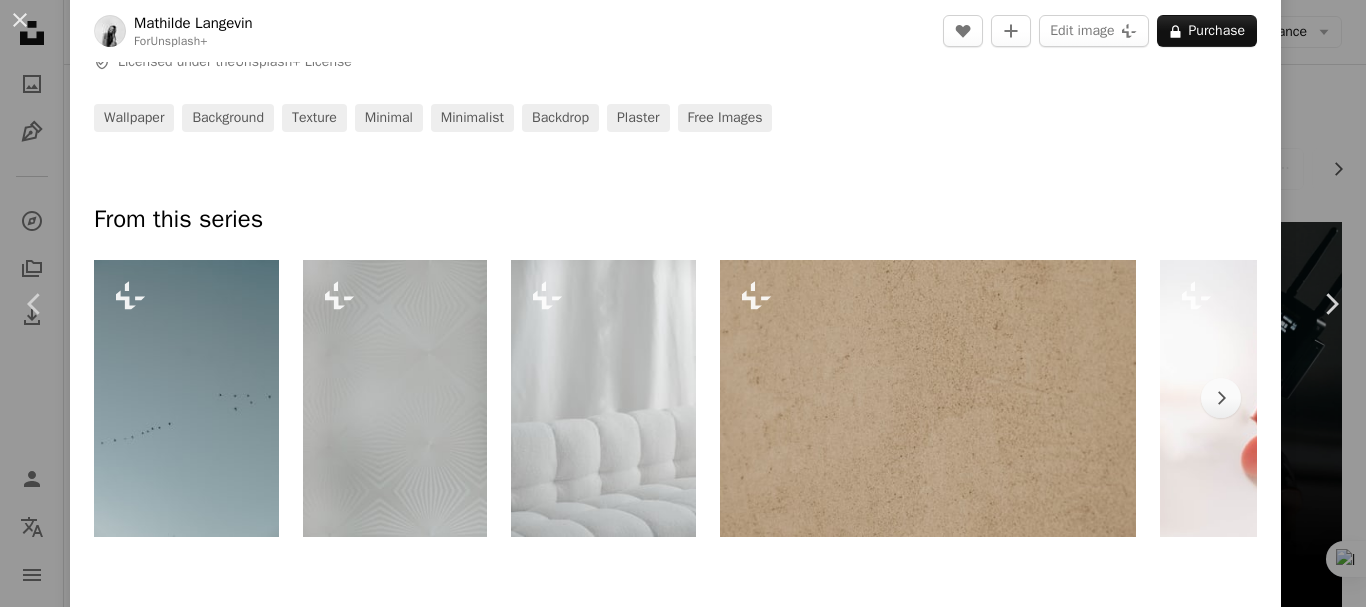 scroll, scrollTop: 1000, scrollLeft: 0, axis: vertical 